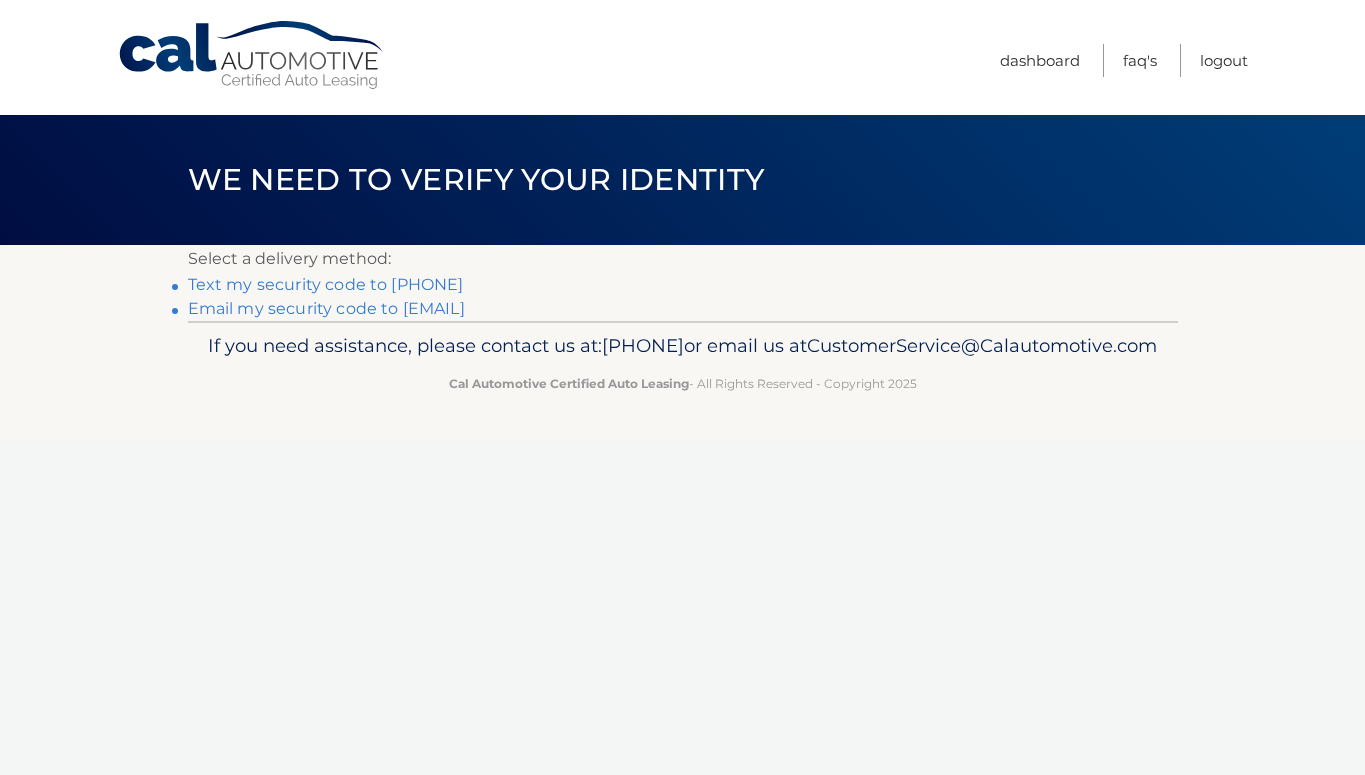 scroll, scrollTop: 0, scrollLeft: 0, axis: both 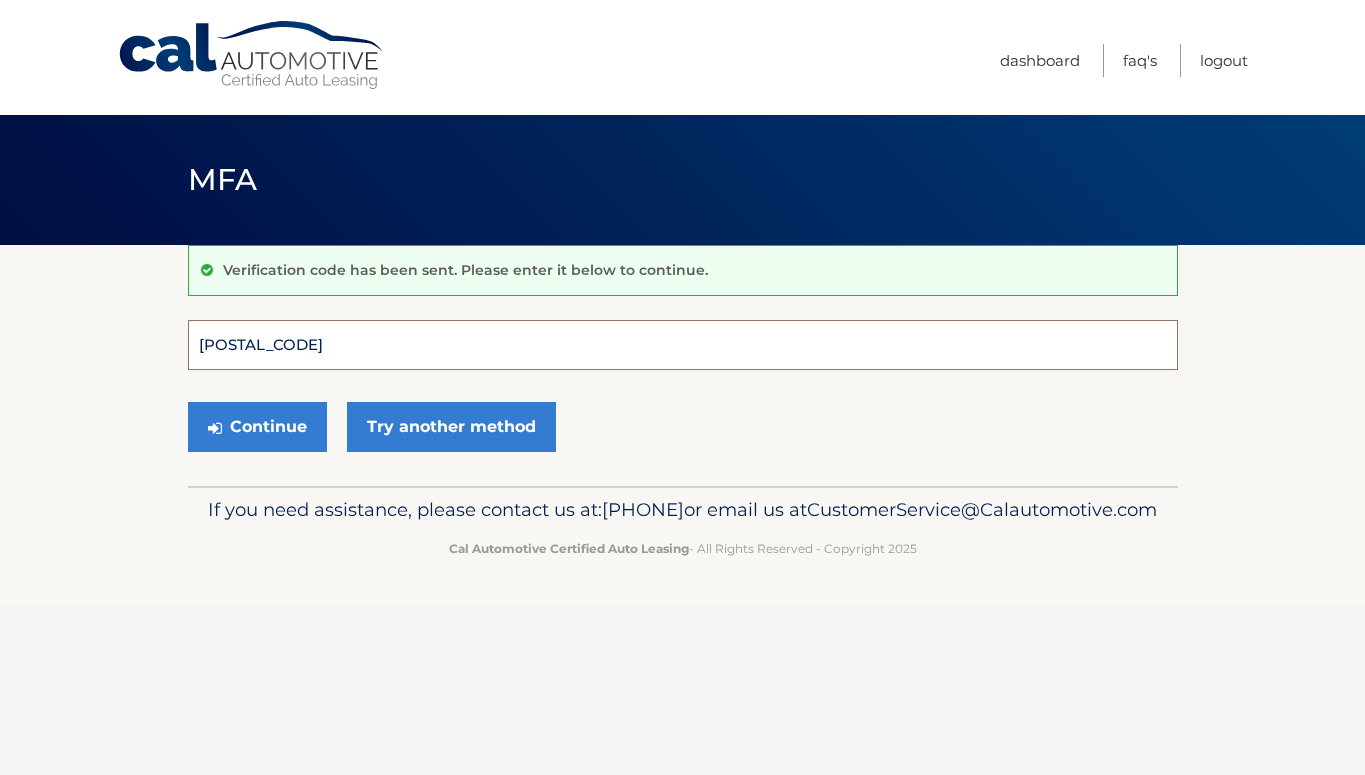 type on "072048" 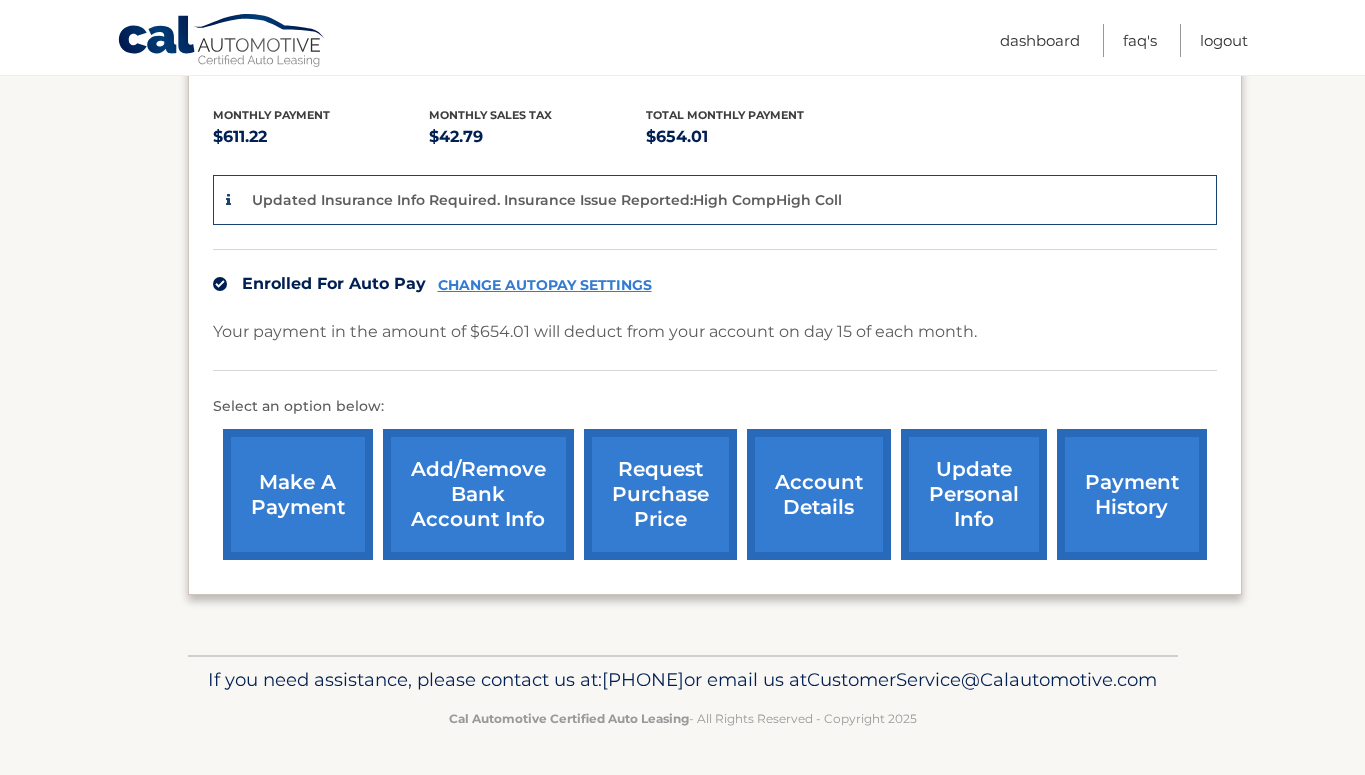 scroll, scrollTop: 431, scrollLeft: 0, axis: vertical 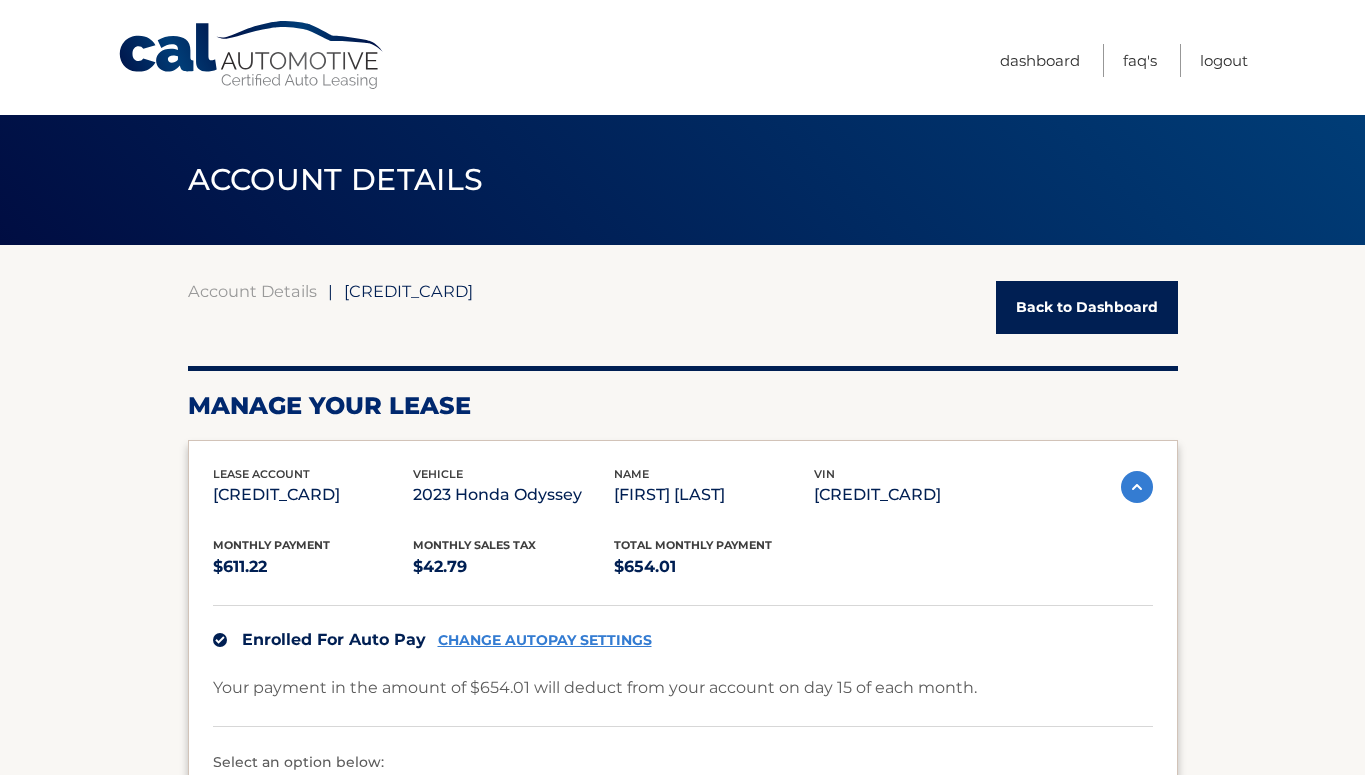 click on "Back to Dashboard" at bounding box center (1087, 307) 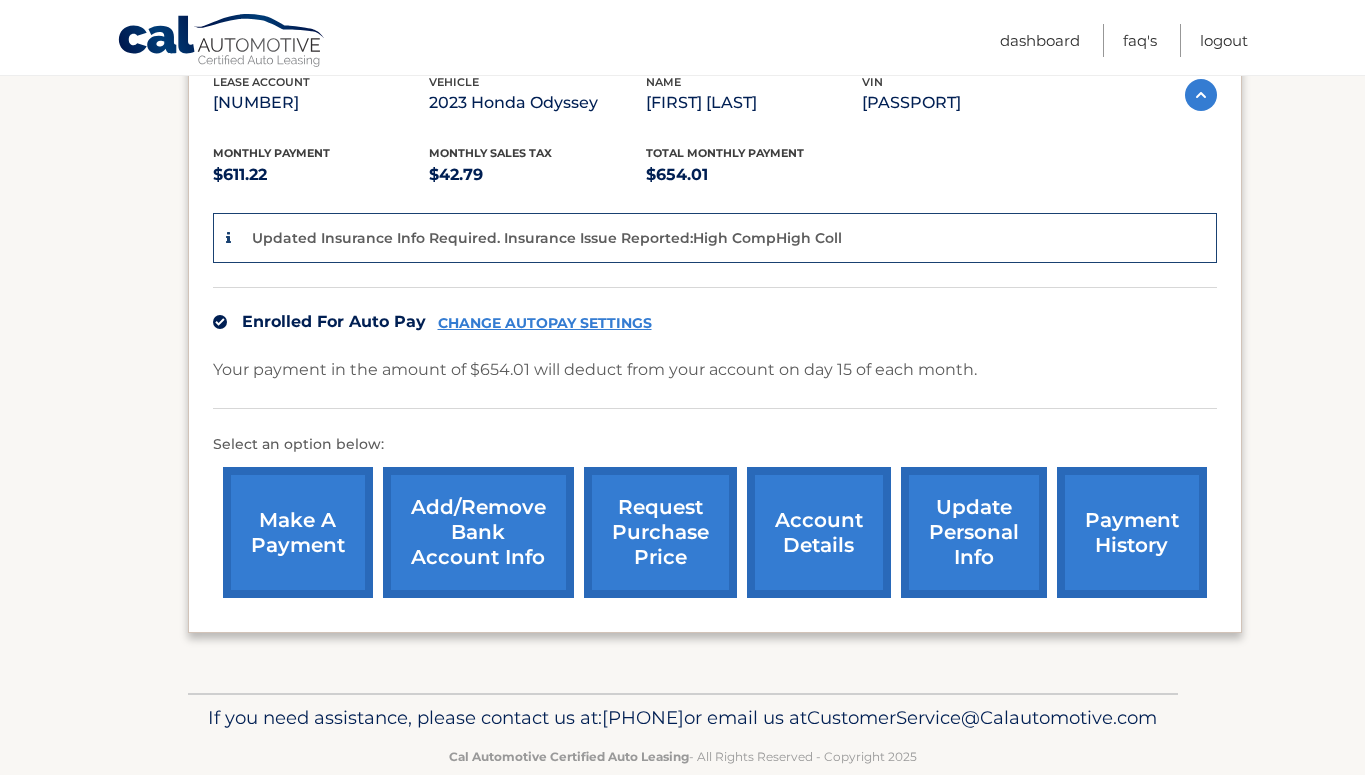 scroll, scrollTop: 355, scrollLeft: 0, axis: vertical 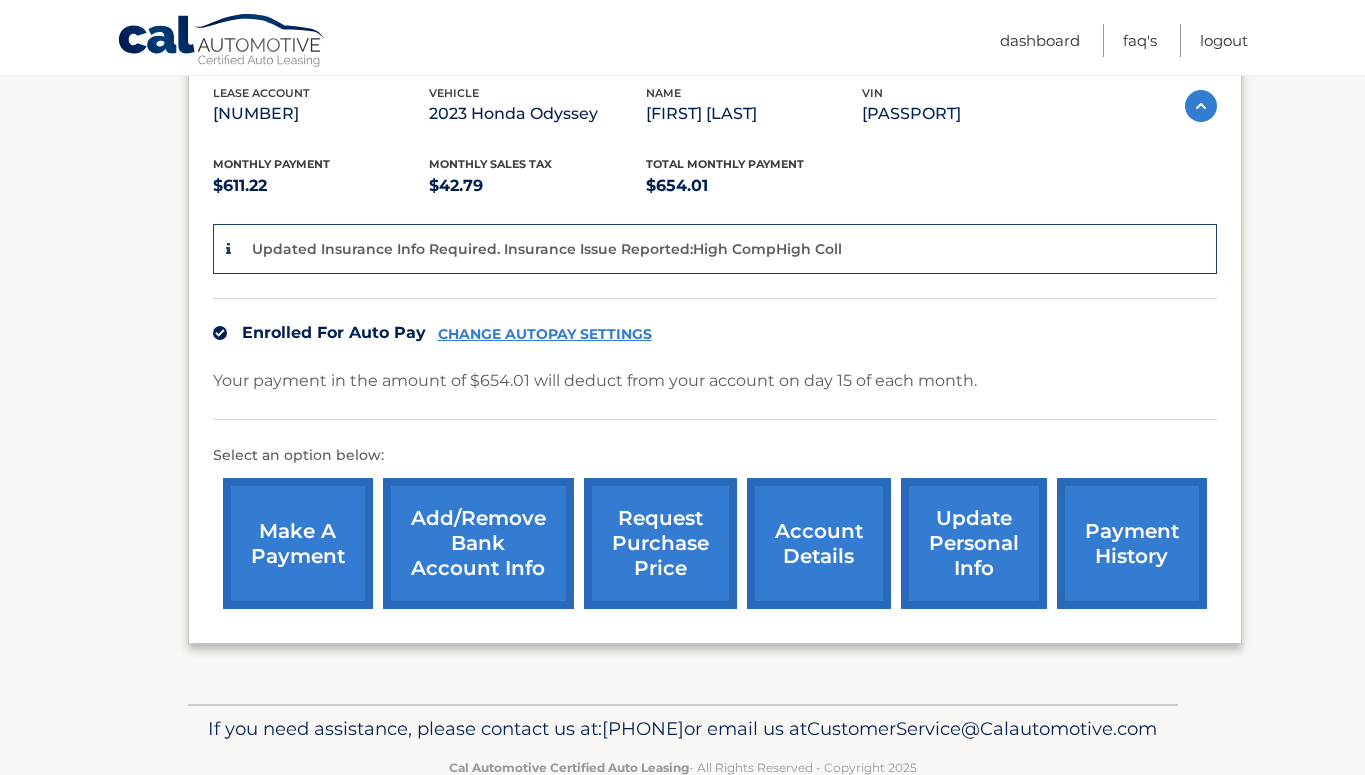 click on "CHANGE AUTOPAY SETTINGS" at bounding box center (545, 334) 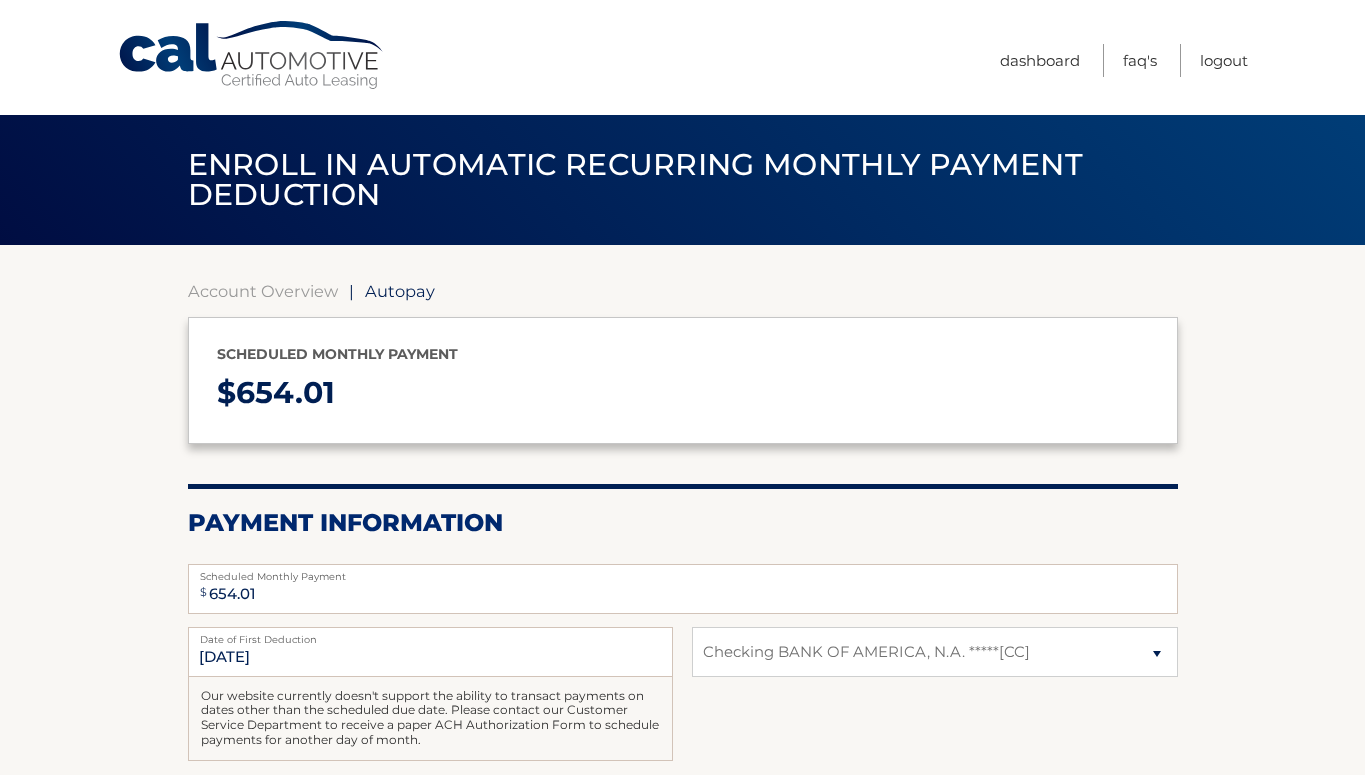 select on "MDM1YjQyMjUtZWY2Ny00M2M4LWI1MzItZjU0ZDM5MzIzZGZk" 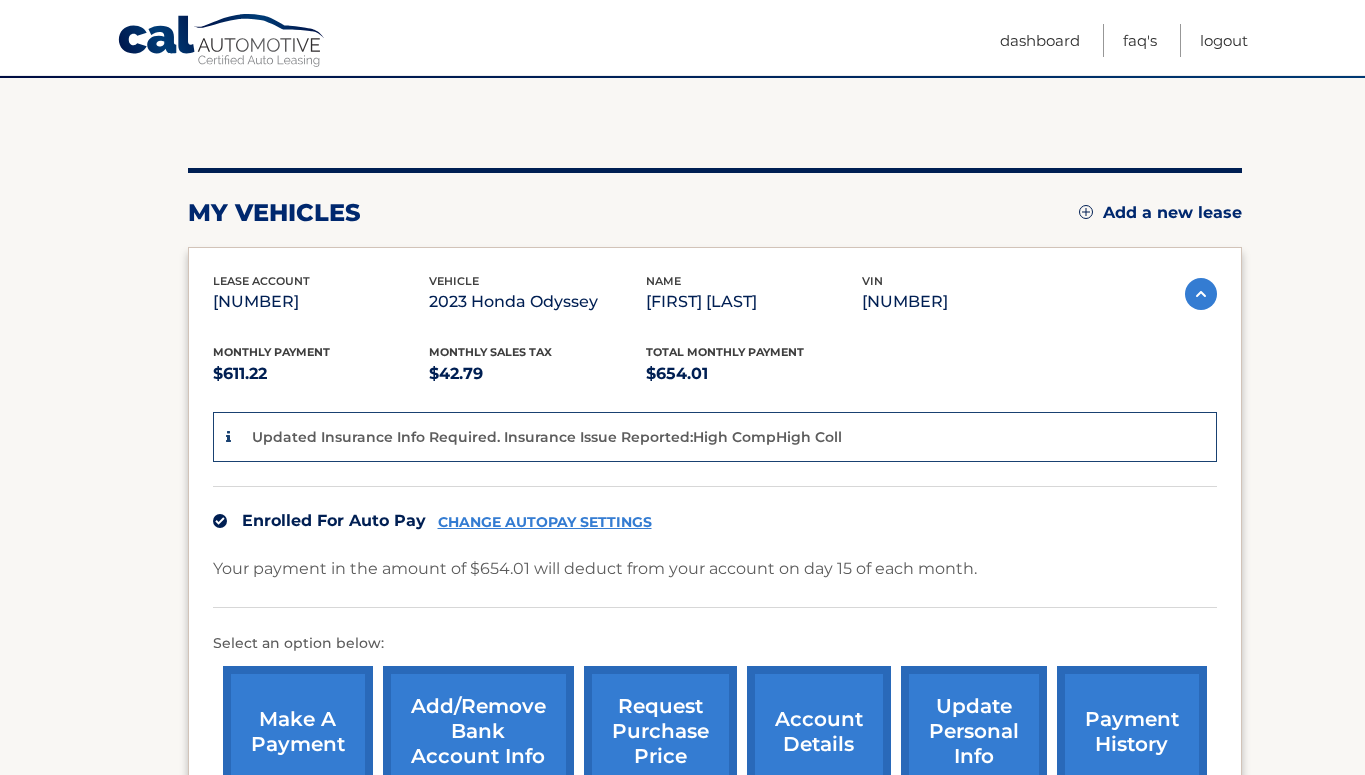 scroll, scrollTop: 167, scrollLeft: 0, axis: vertical 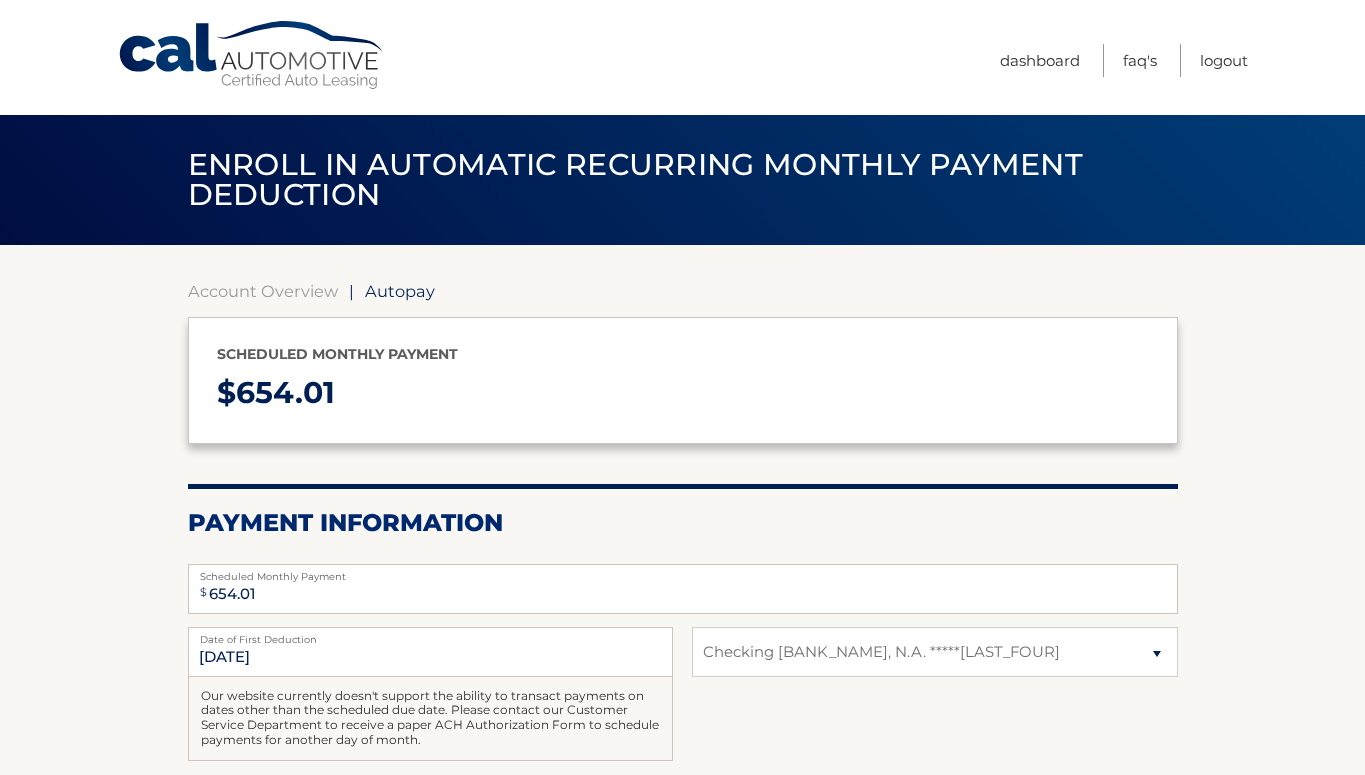 select on "MDM1YjQyMjUtZWY2Ny00M2M4LWI1MzItZjU0ZDM5MzIzZGZk" 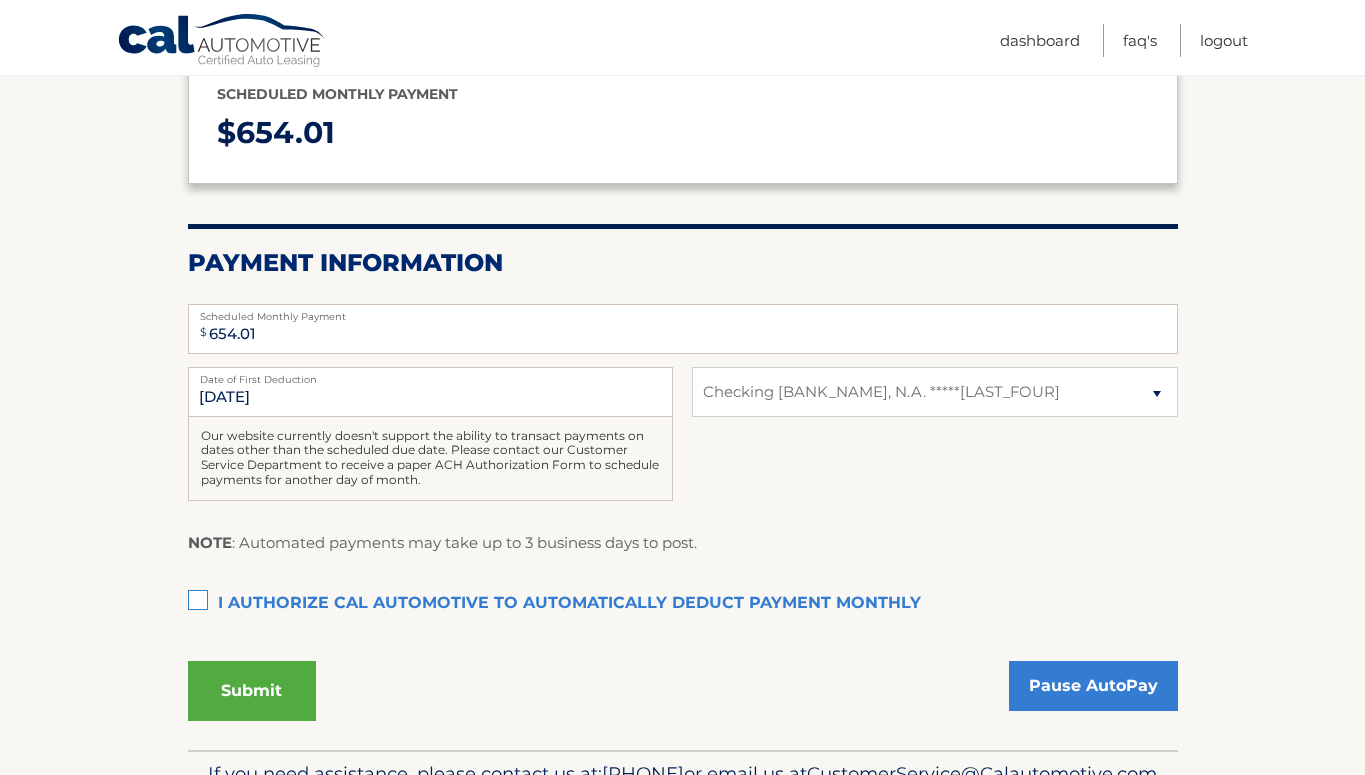 scroll, scrollTop: 268, scrollLeft: 0, axis: vertical 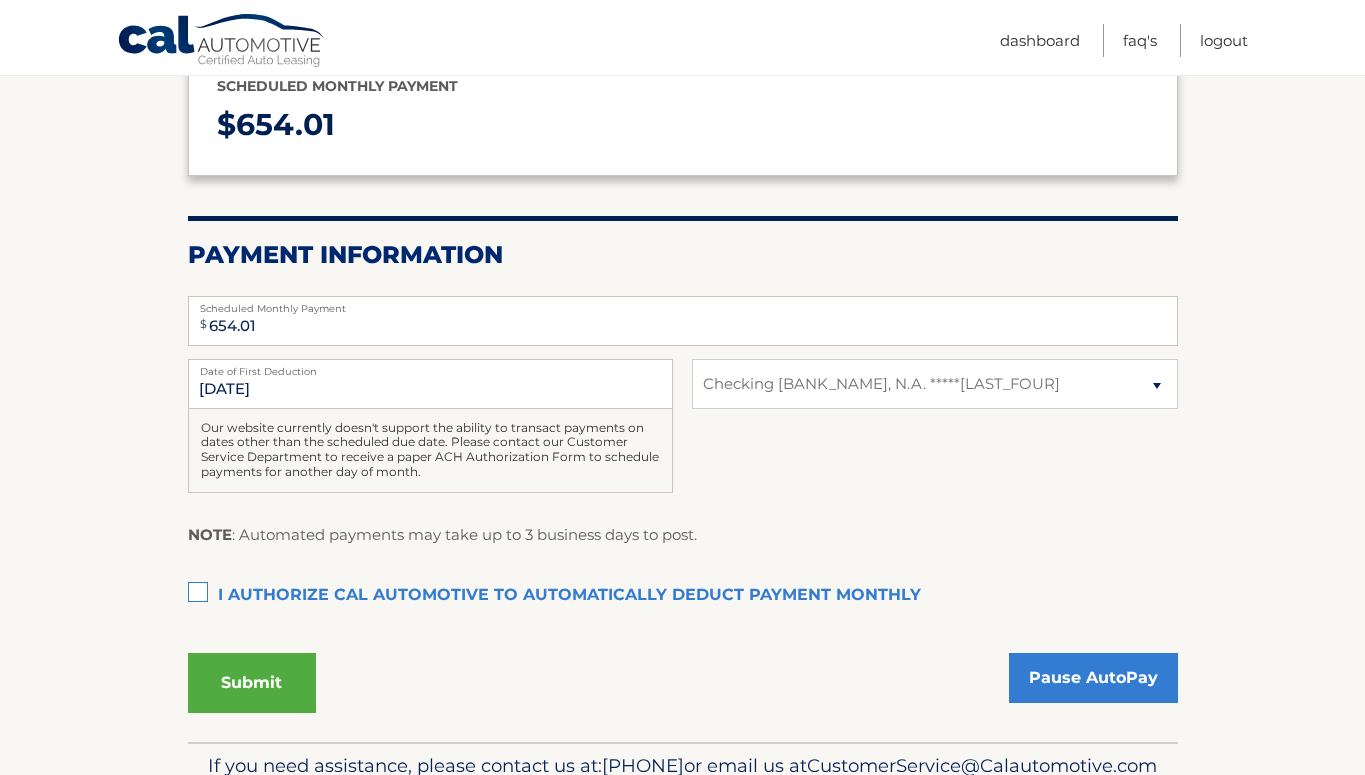 click on "Date of First Deduction" at bounding box center [430, 367] 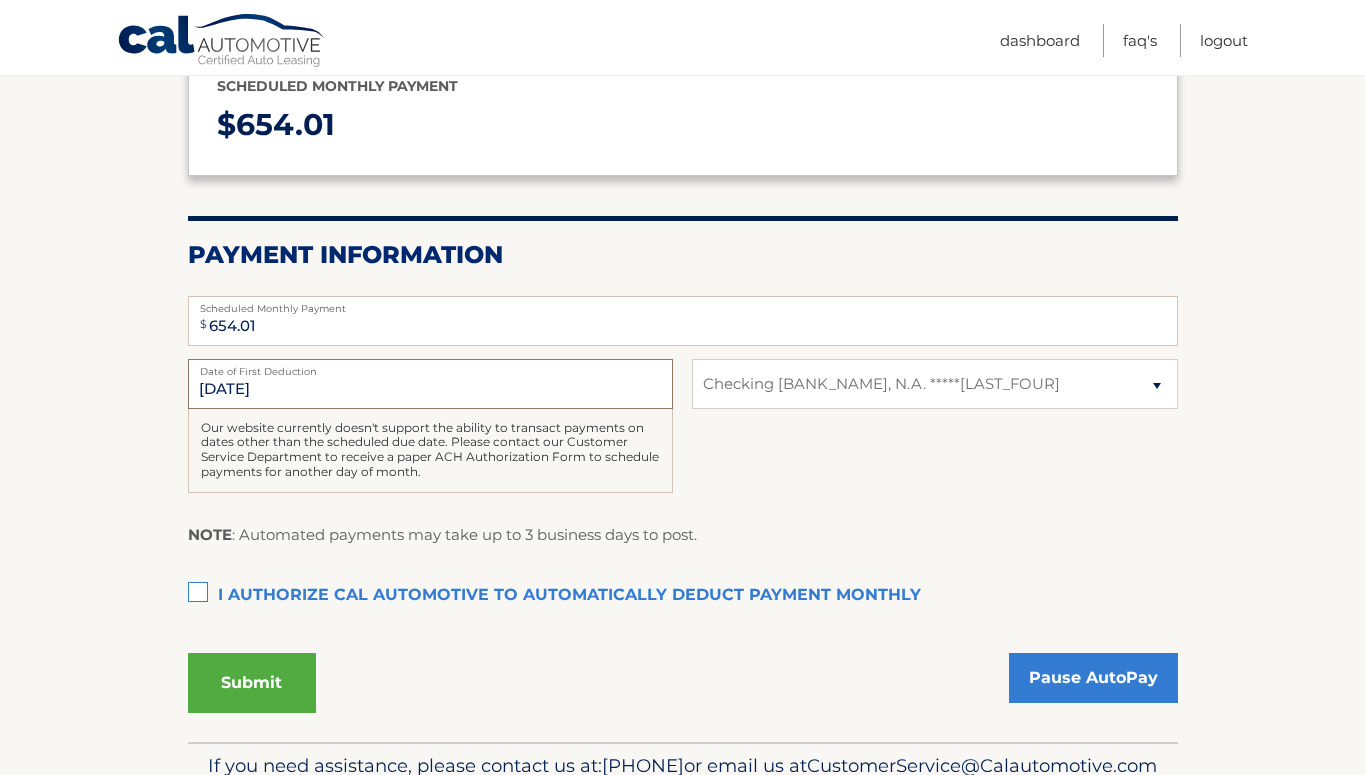 click on "8/15/2025" at bounding box center [430, 384] 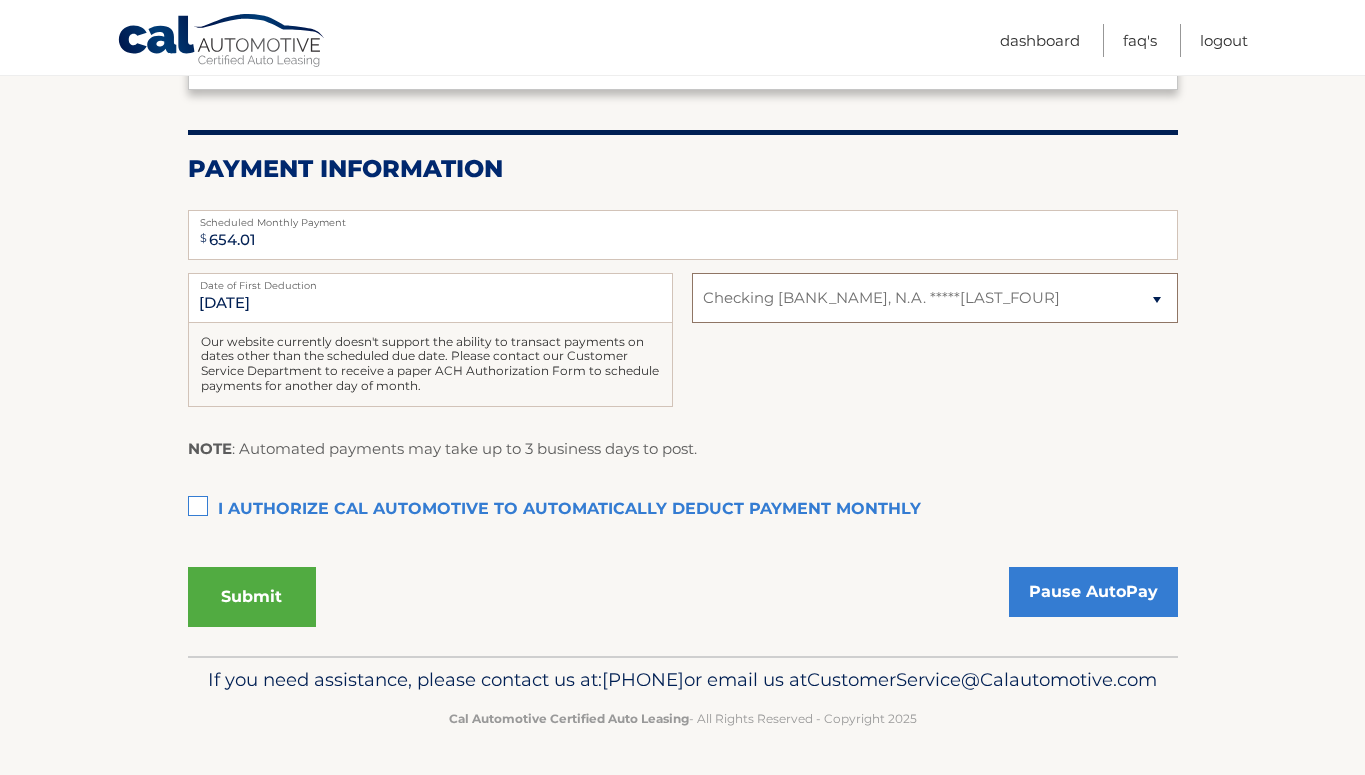 scroll, scrollTop: 380, scrollLeft: 0, axis: vertical 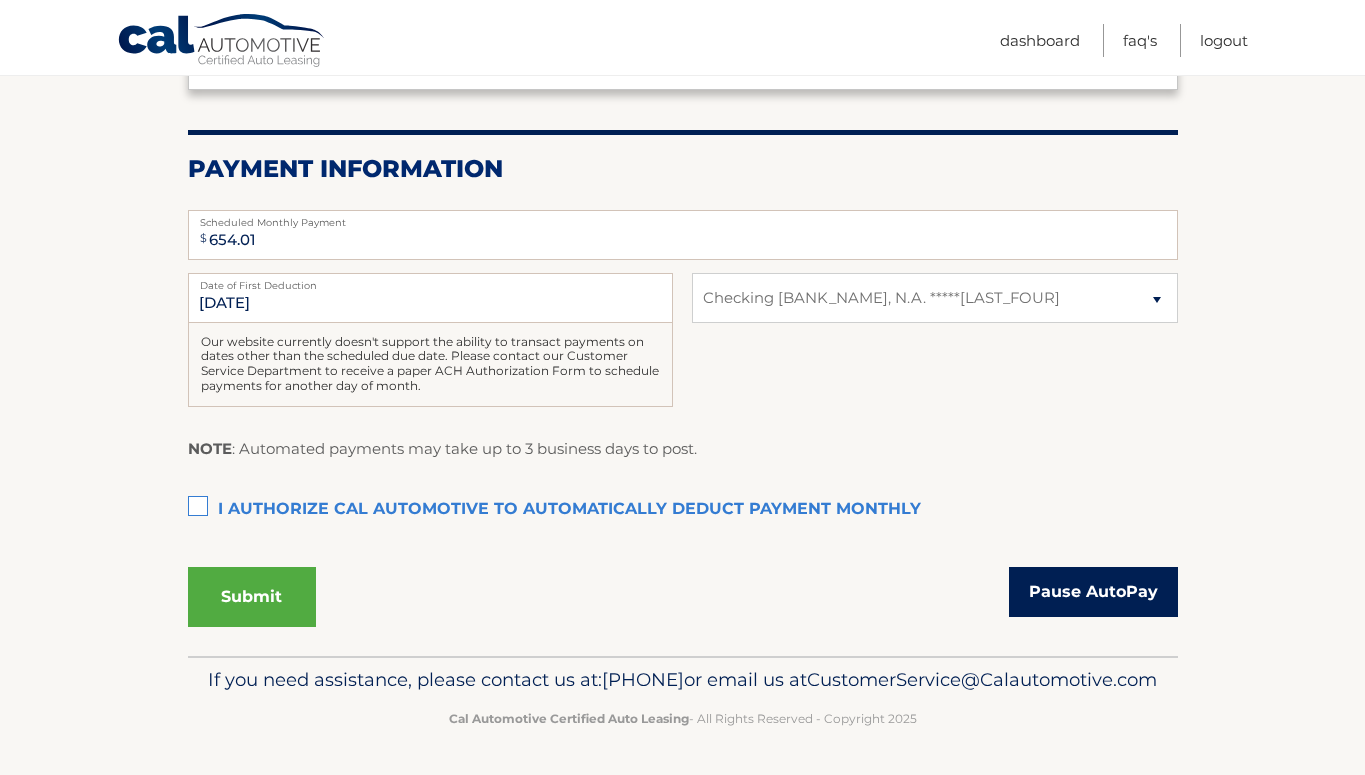 click on "Pause AutoPay" at bounding box center [1093, 592] 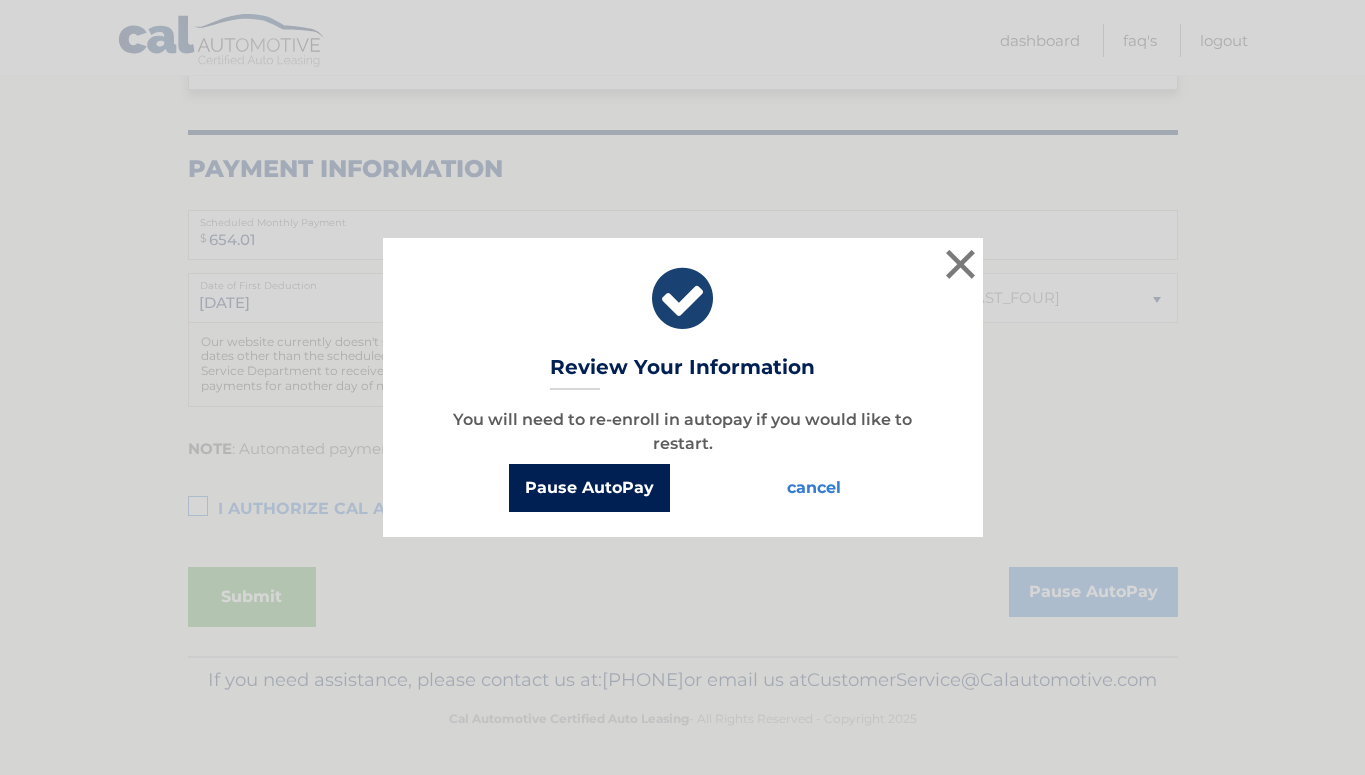 click on "Pause AutoPay" at bounding box center (589, 488) 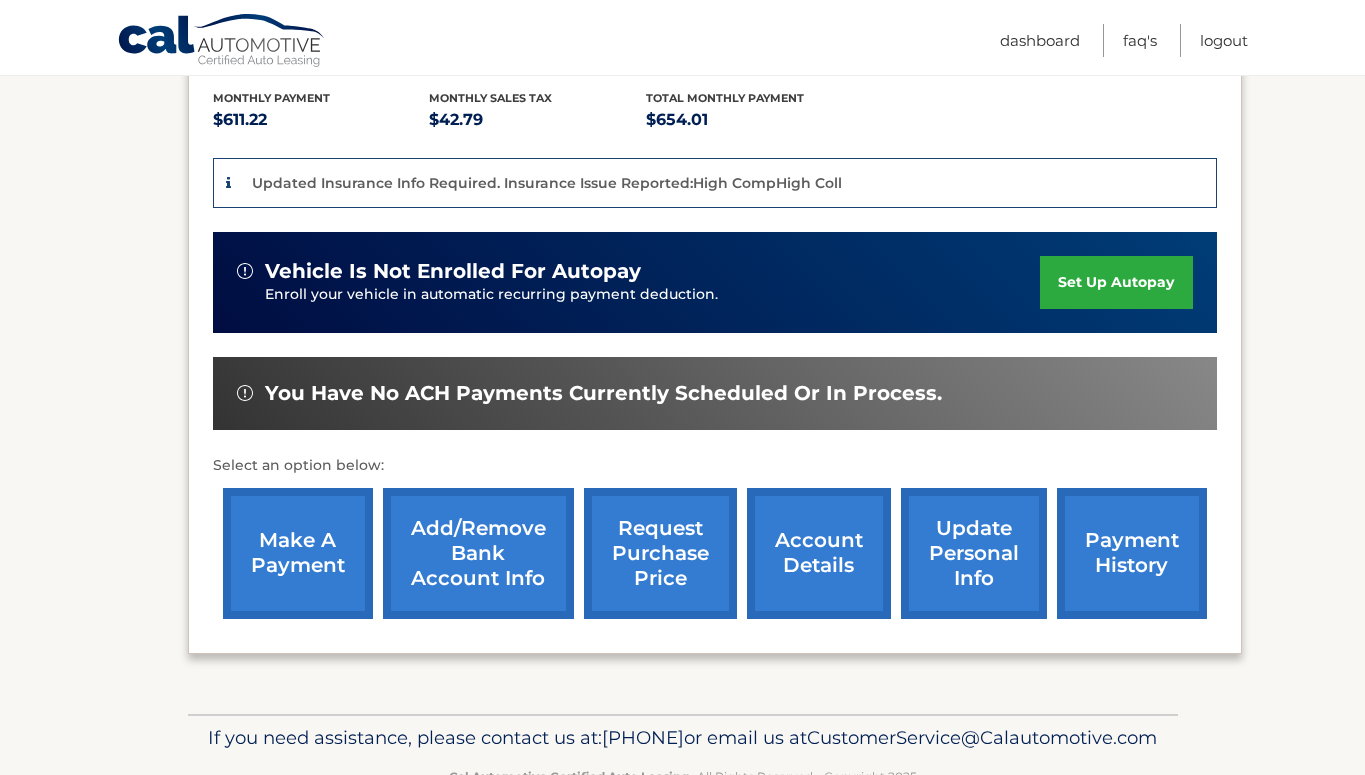 scroll, scrollTop: 424, scrollLeft: 0, axis: vertical 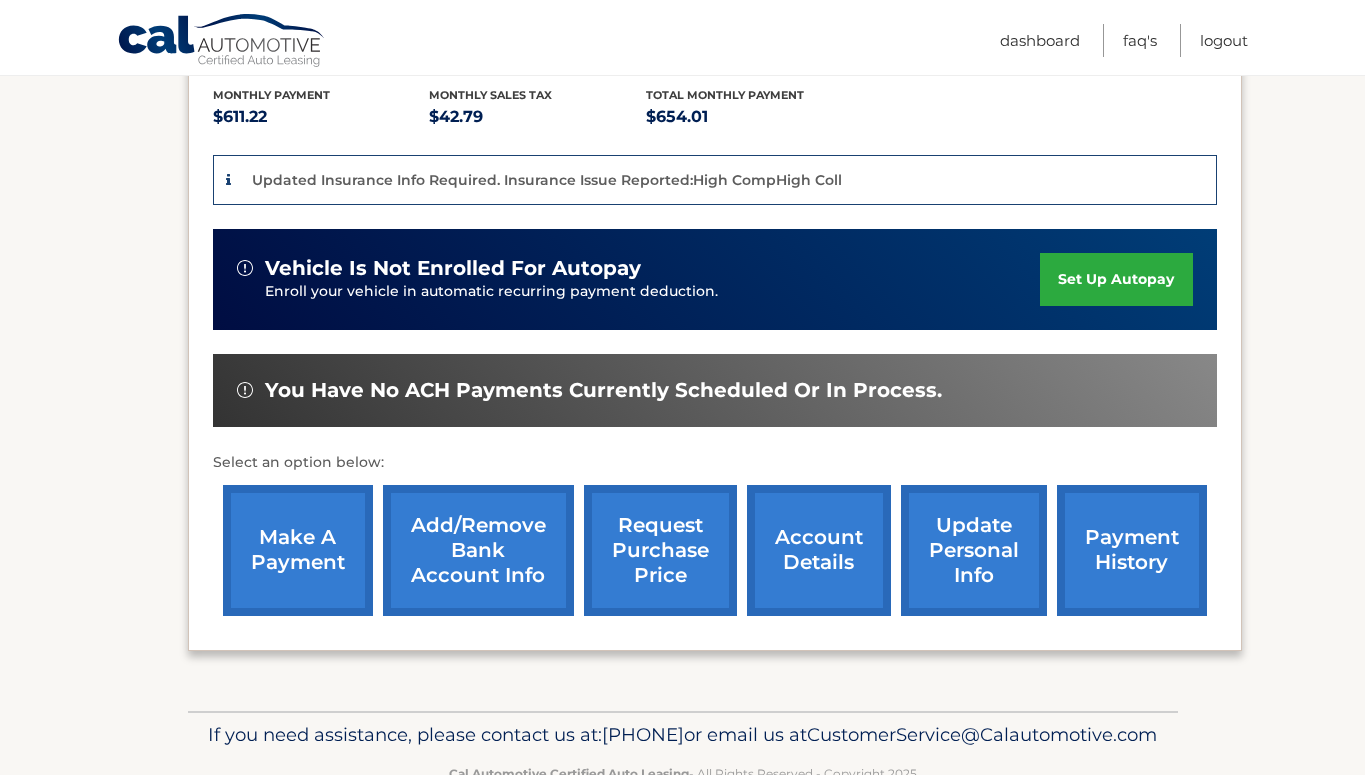 click on "Add/Remove bank account info" at bounding box center (478, 550) 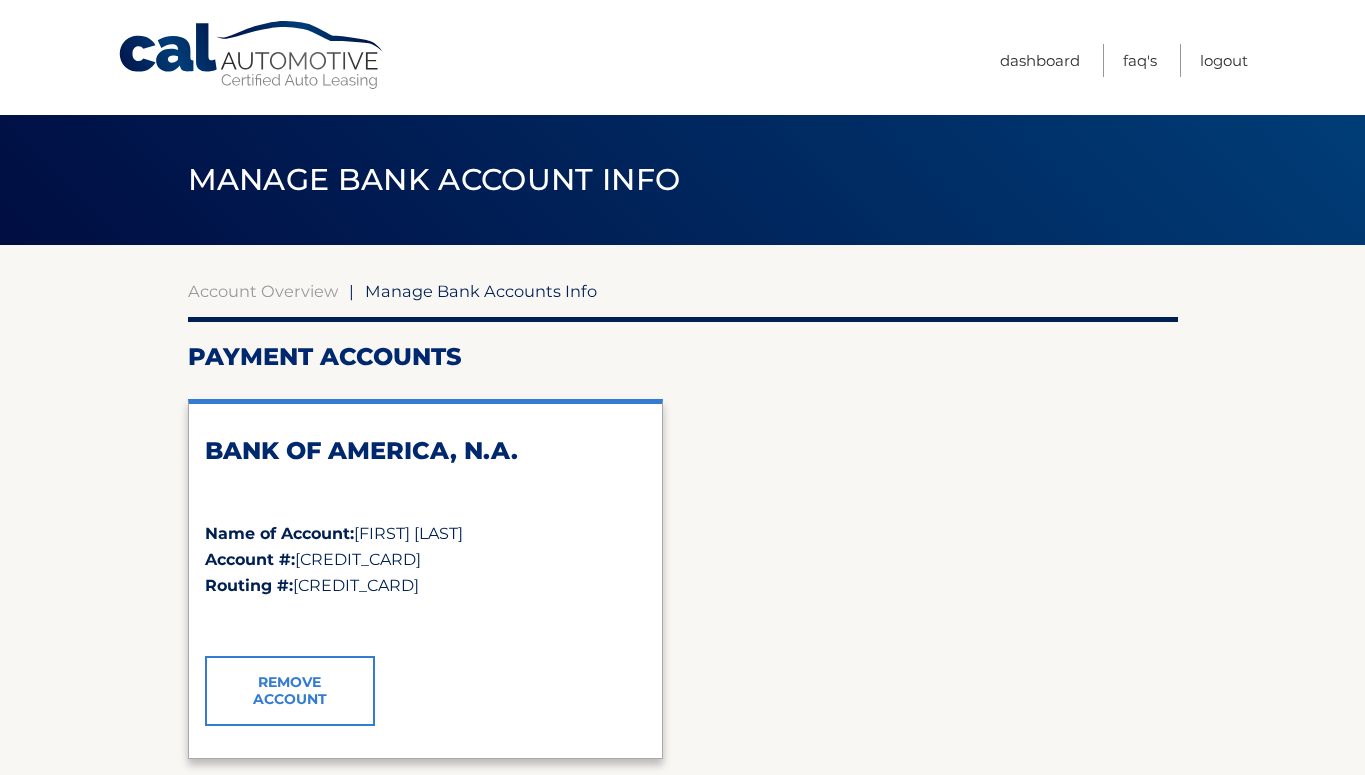 scroll, scrollTop: 0, scrollLeft: 0, axis: both 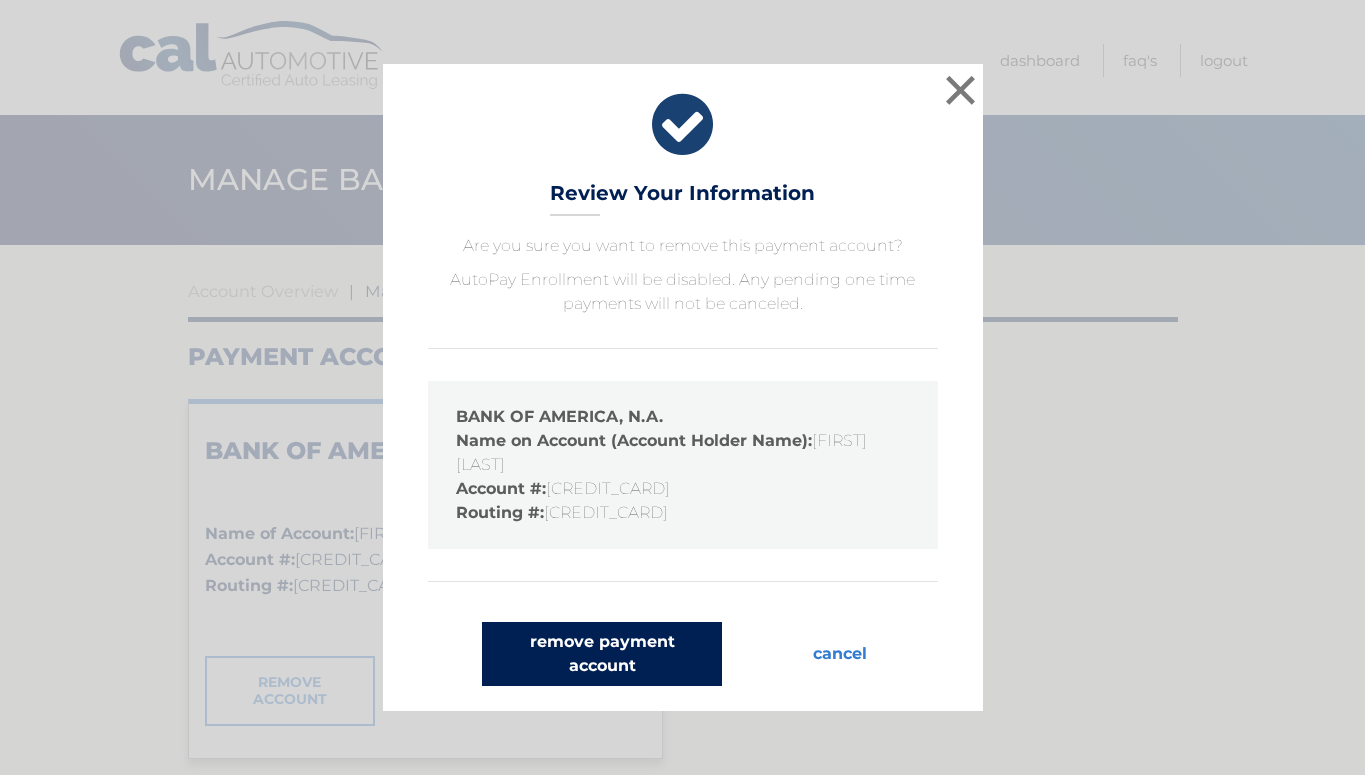 click on "remove payment account" at bounding box center (602, 654) 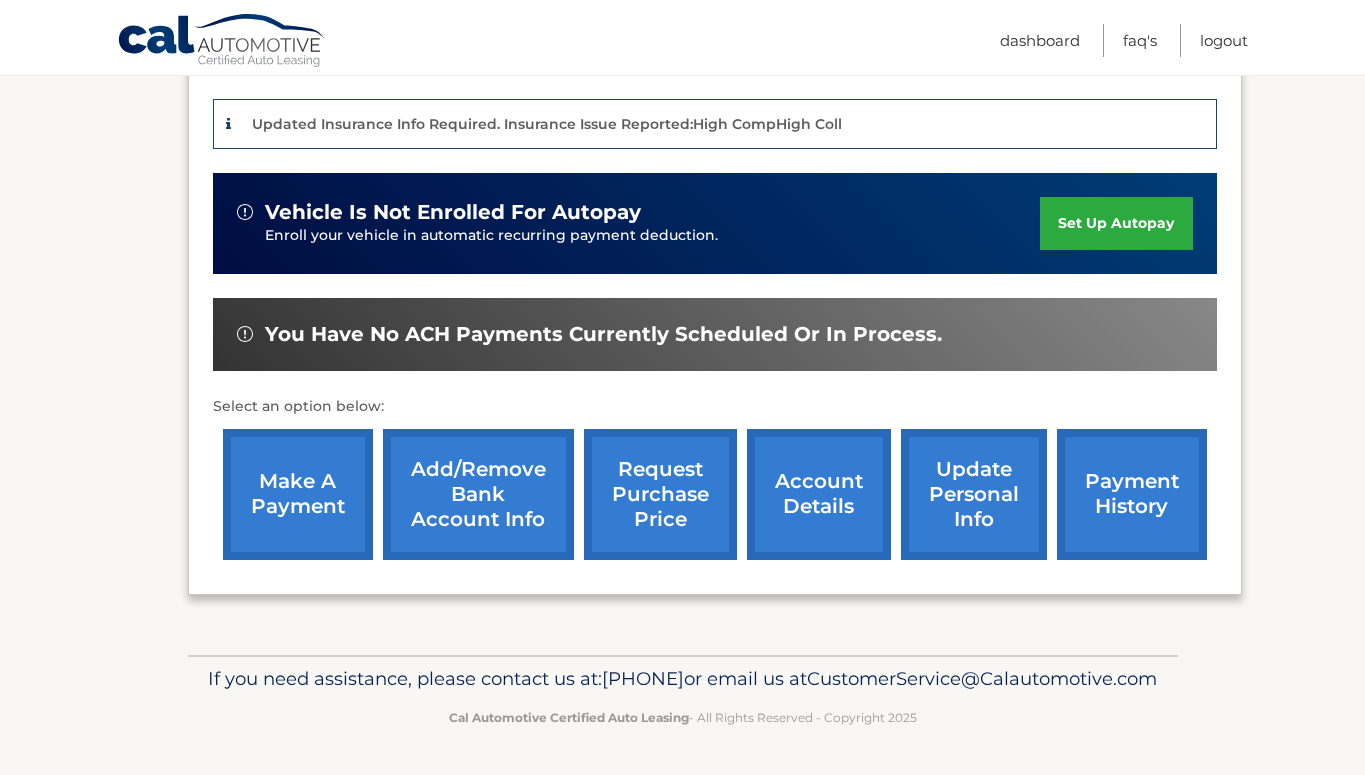 scroll, scrollTop: 506, scrollLeft: 0, axis: vertical 